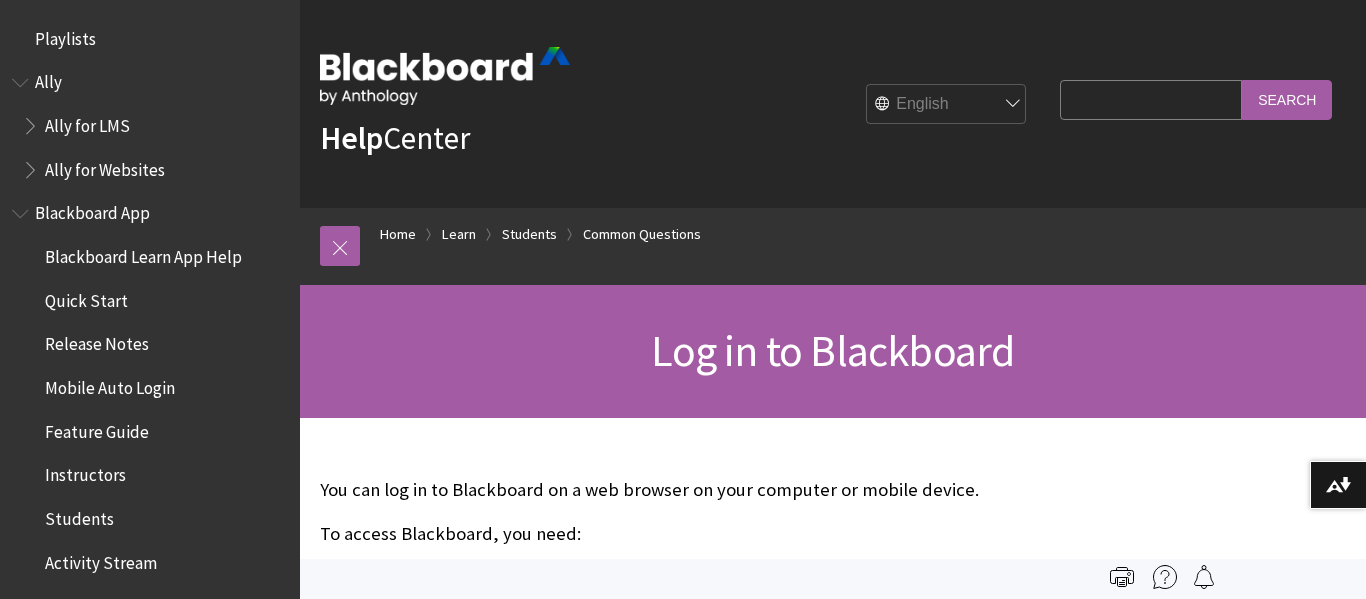 scroll, scrollTop: 0, scrollLeft: 0, axis: both 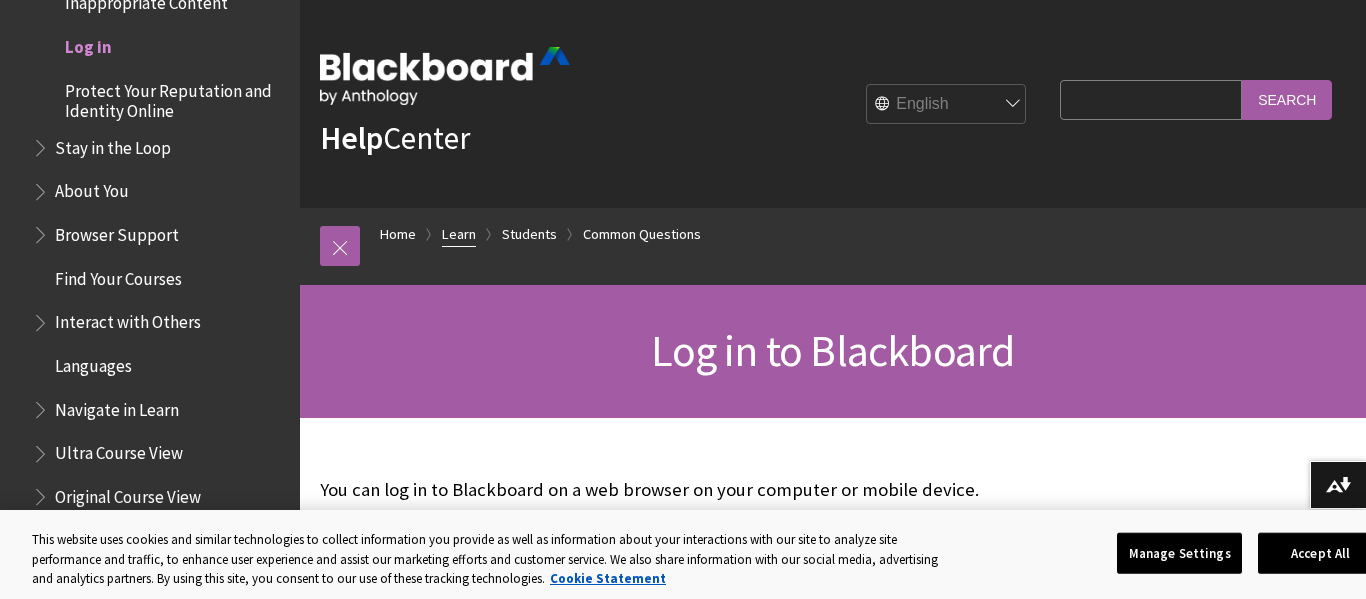 click on "Learn" at bounding box center (459, 234) 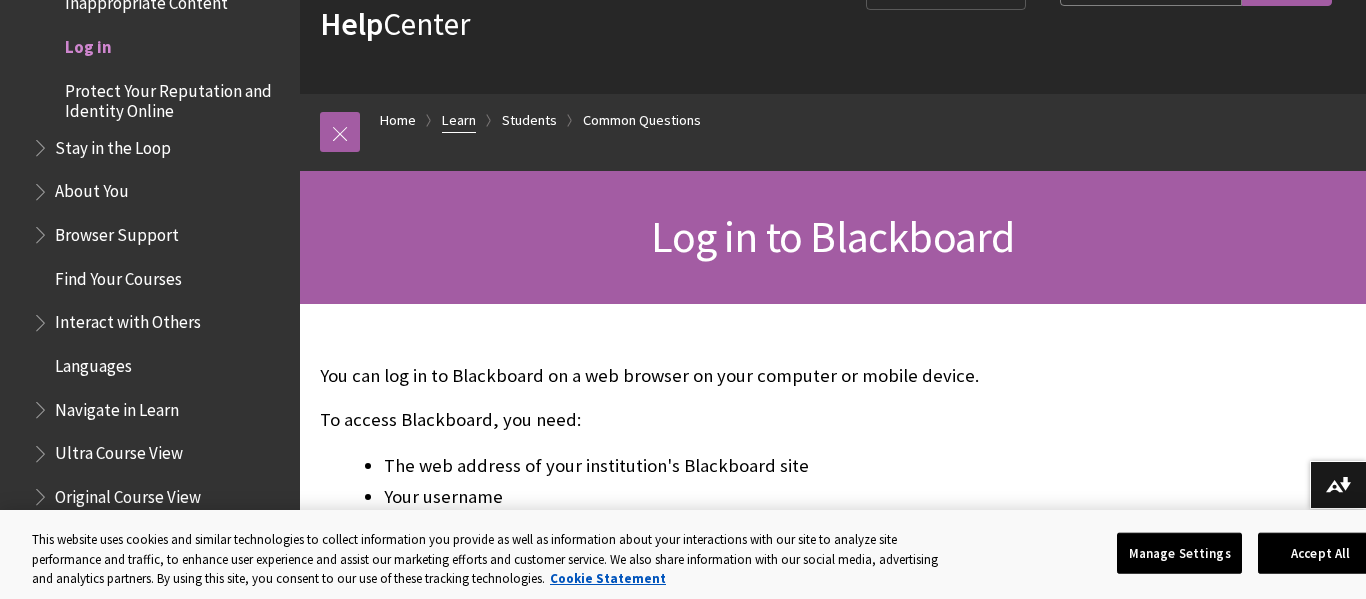 scroll, scrollTop: 119, scrollLeft: 0, axis: vertical 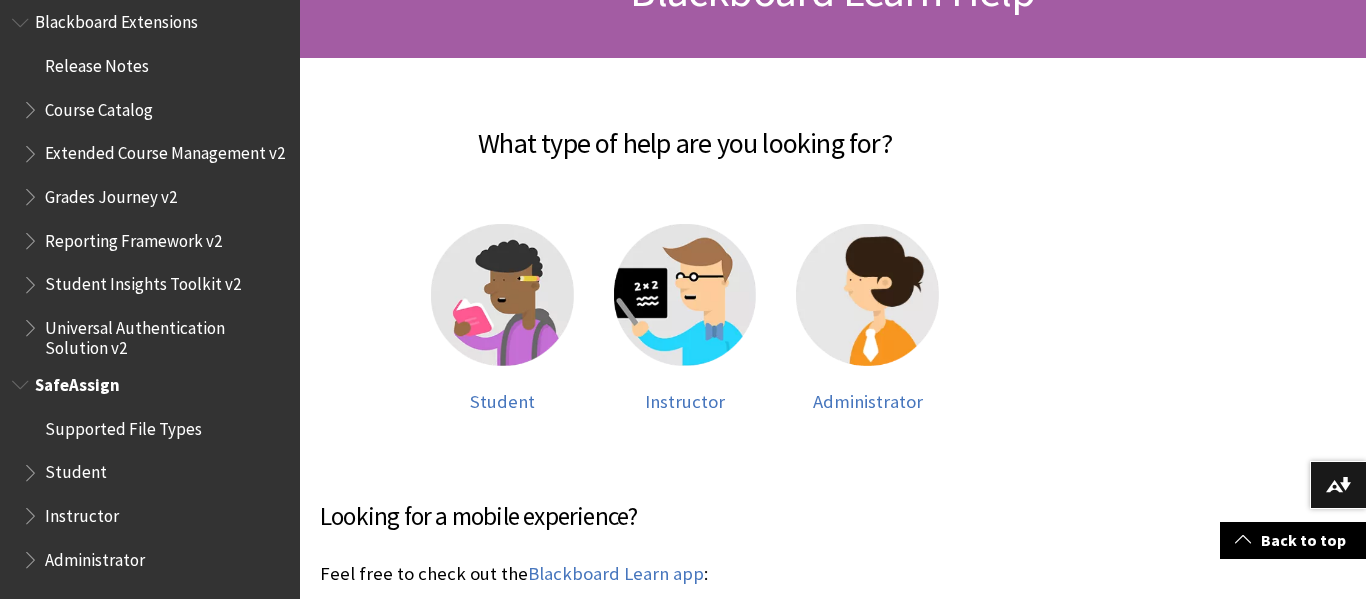 click on "Student" at bounding box center (76, 469) 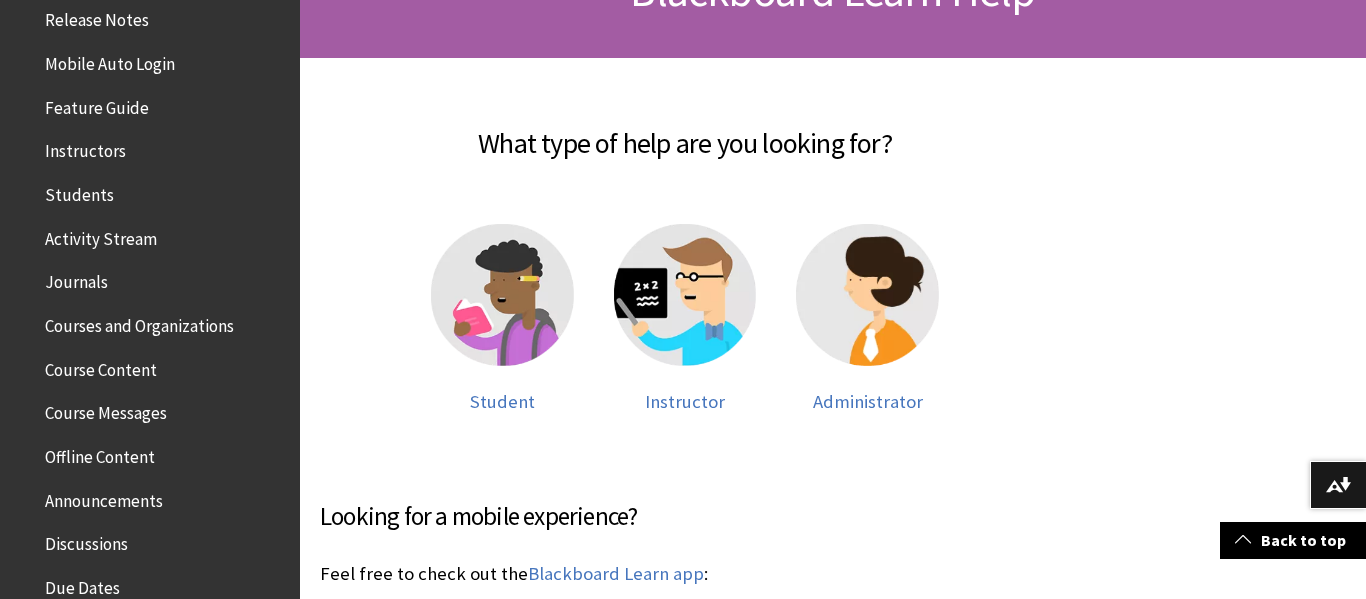 scroll, scrollTop: 317, scrollLeft: 0, axis: vertical 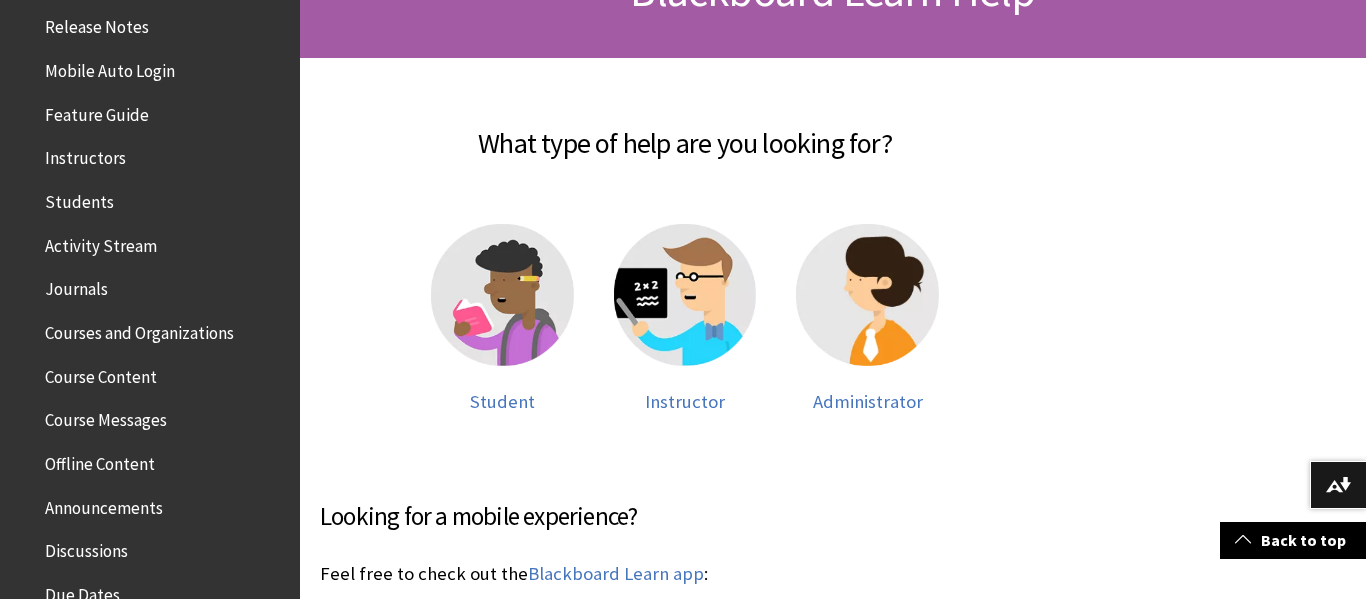 click on "Students" at bounding box center (79, 198) 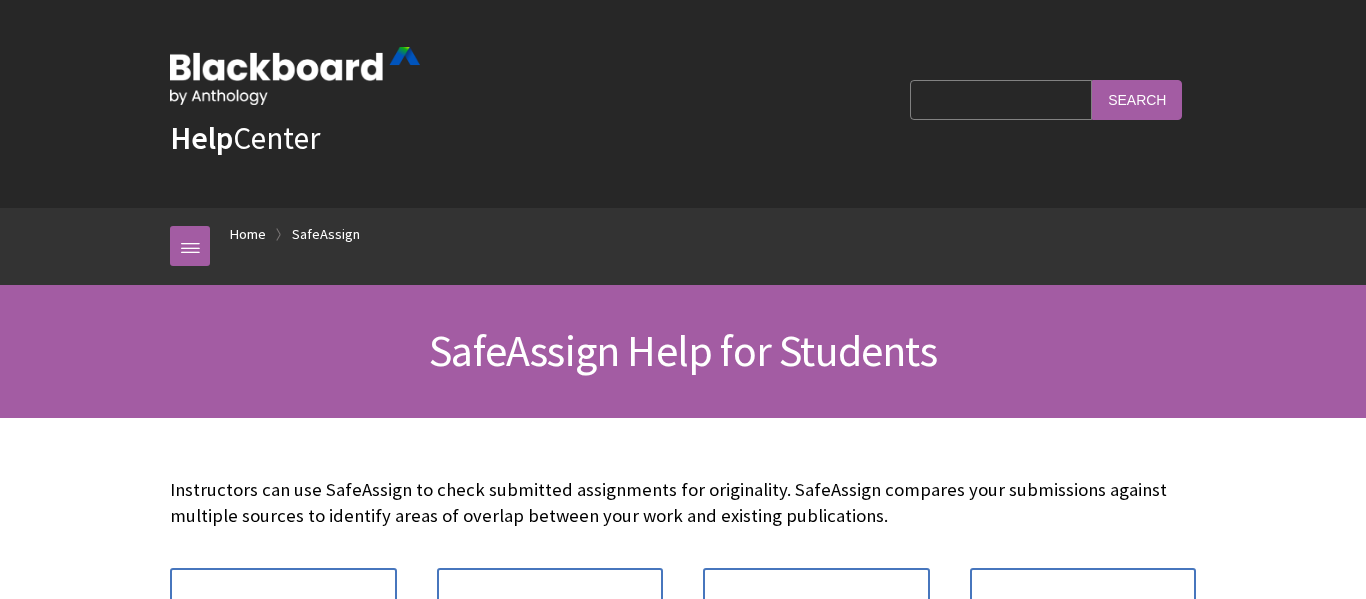scroll, scrollTop: 0, scrollLeft: 0, axis: both 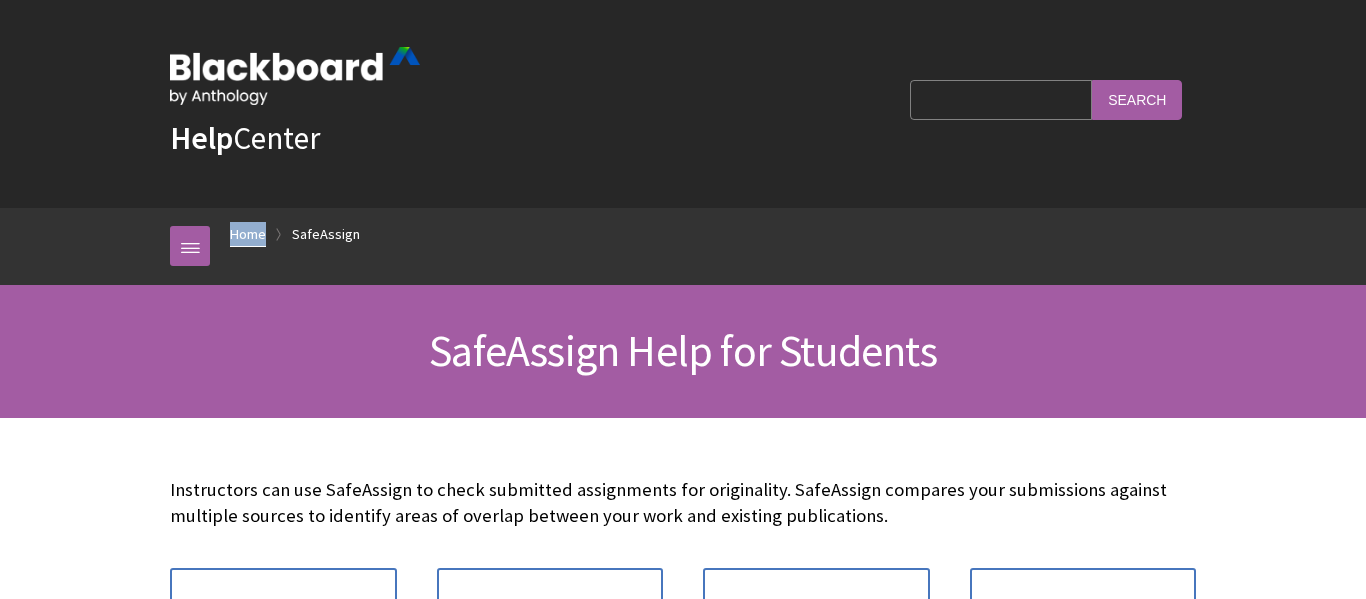 click on "Home" at bounding box center [248, 234] 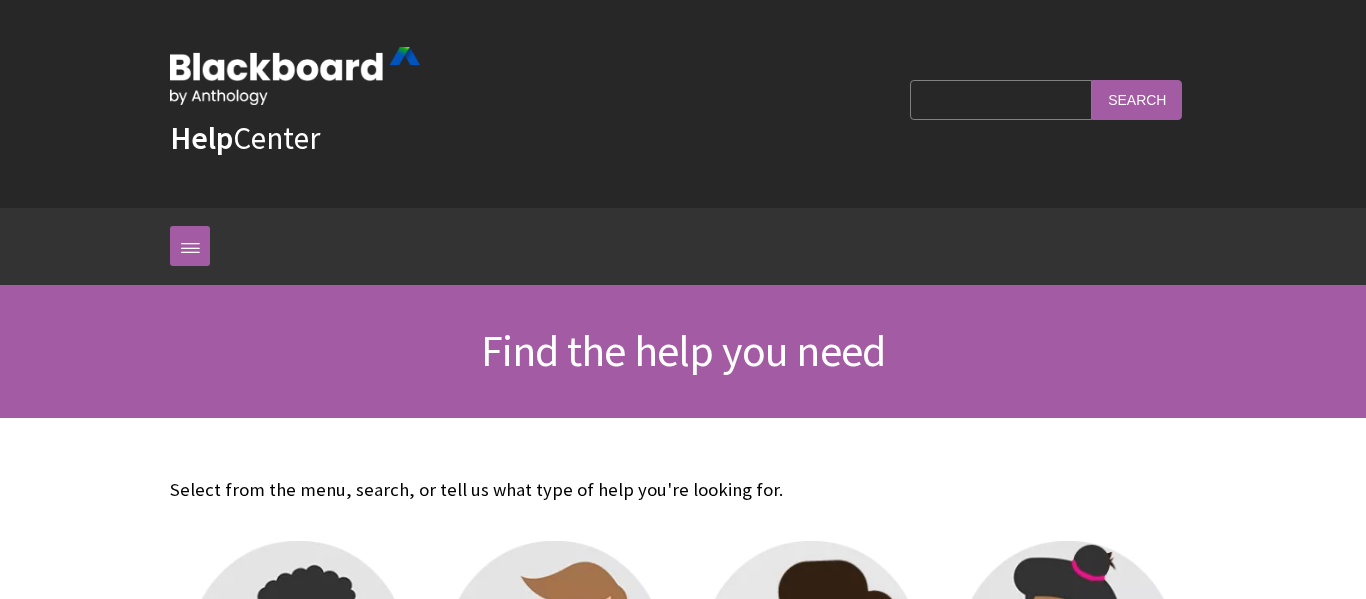 scroll, scrollTop: 0, scrollLeft: 0, axis: both 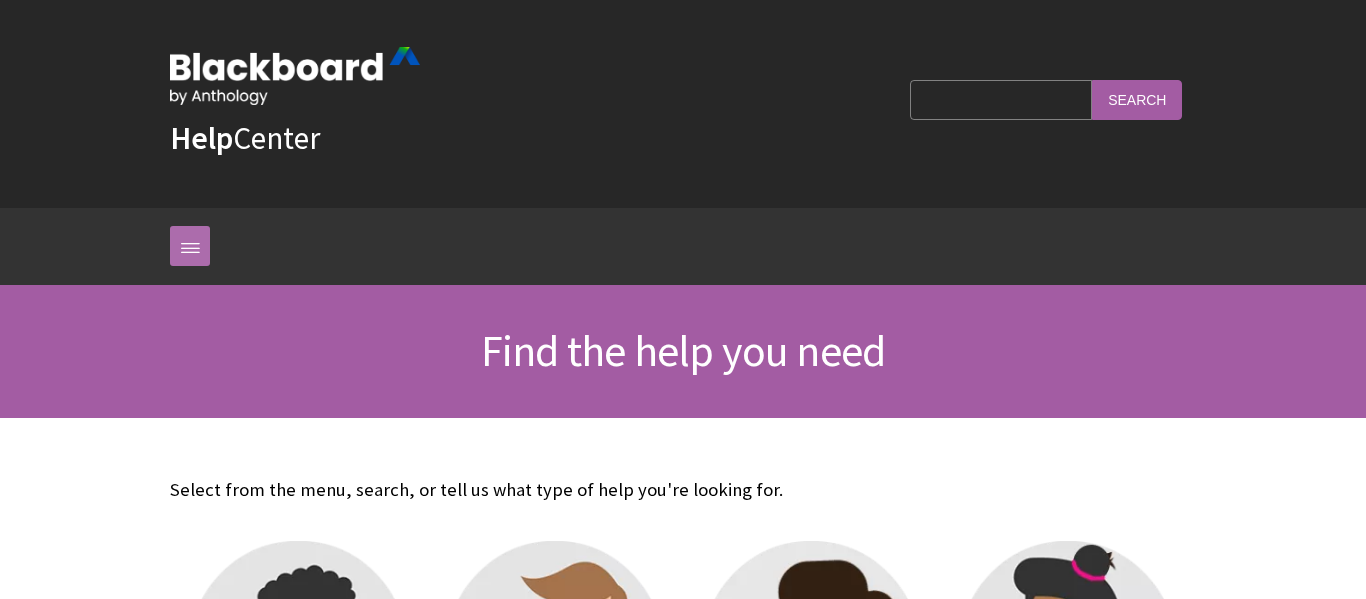 click at bounding box center (190, 246) 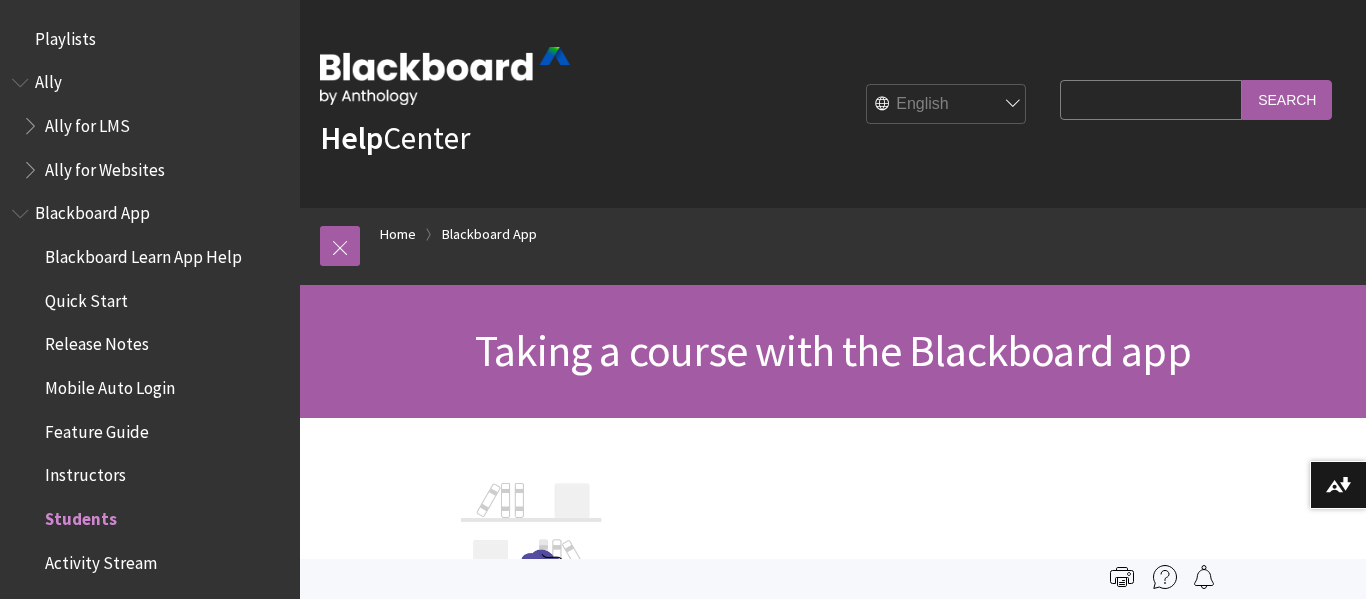scroll, scrollTop: 0, scrollLeft: 0, axis: both 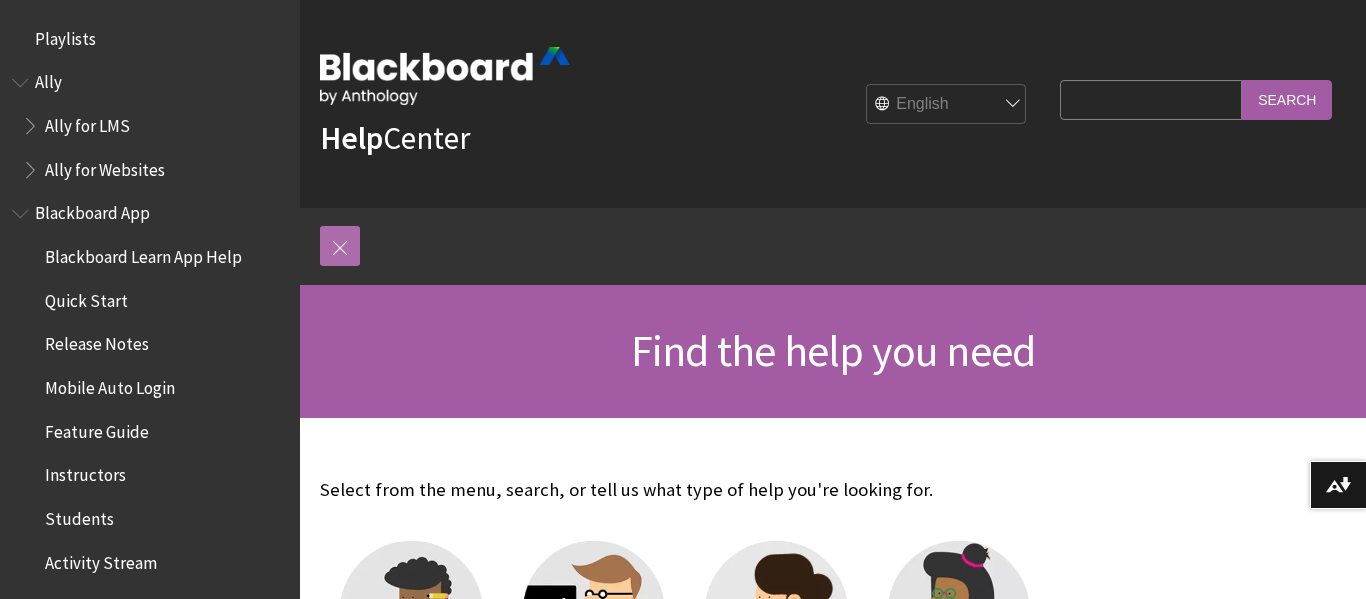 click at bounding box center (340, 246) 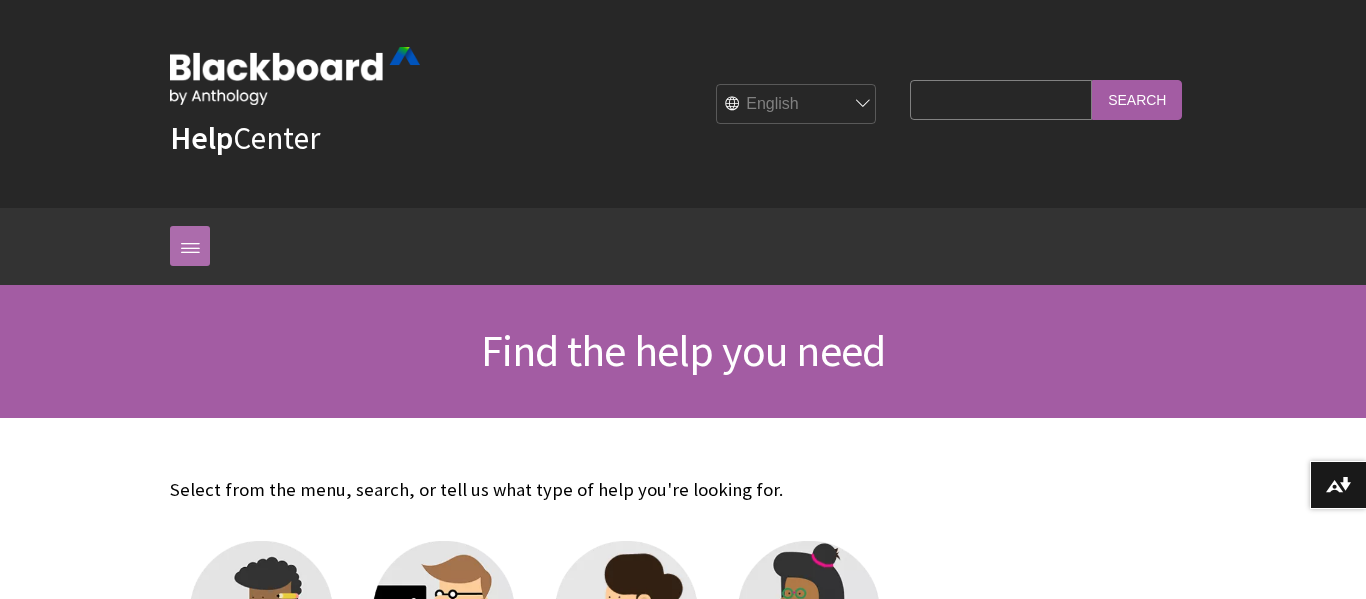 click at bounding box center [190, 246] 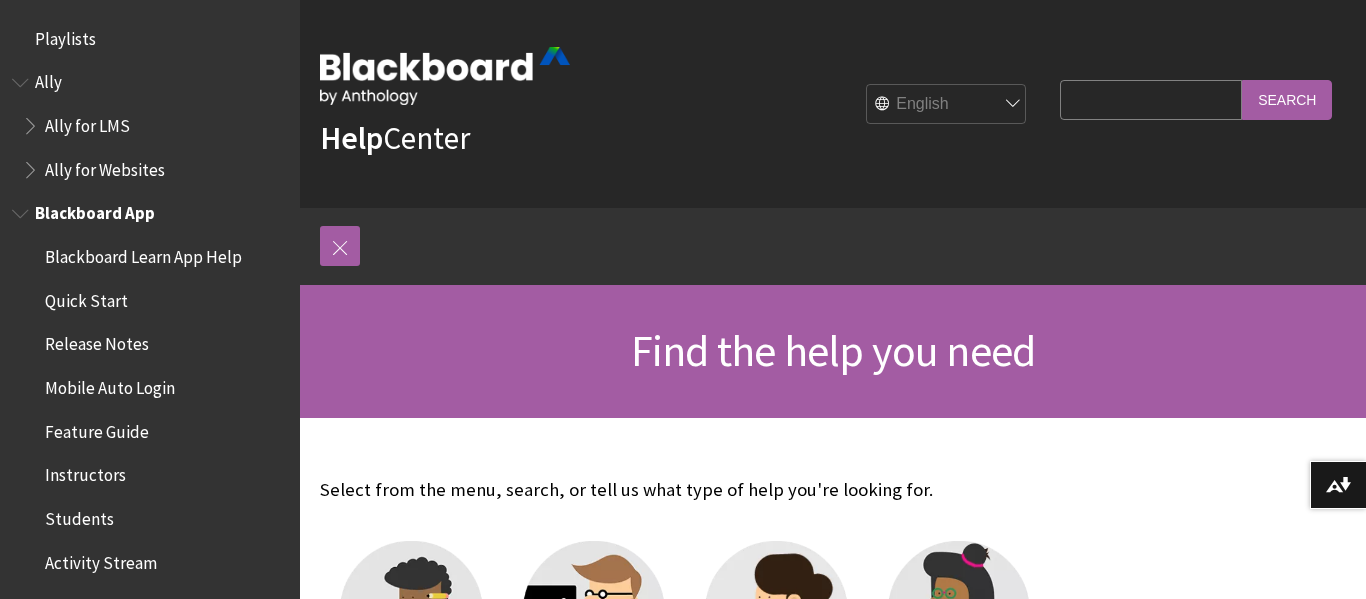 click on "Quick Start" at bounding box center (86, 297) 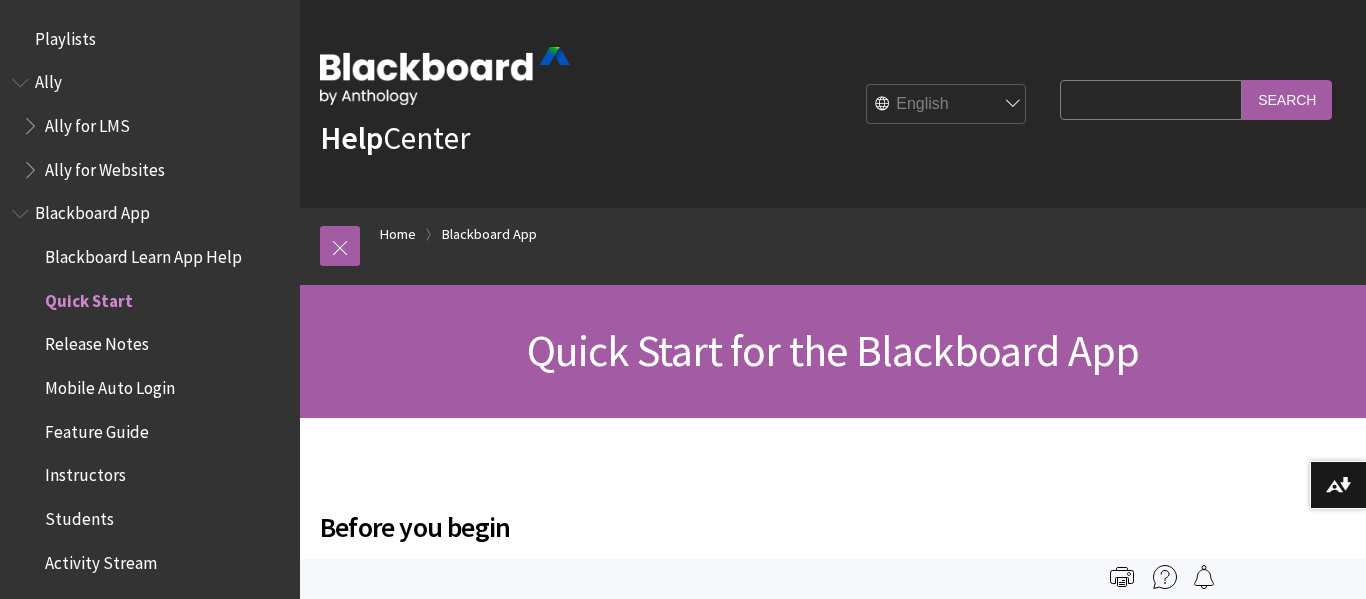 scroll, scrollTop: 0, scrollLeft: 0, axis: both 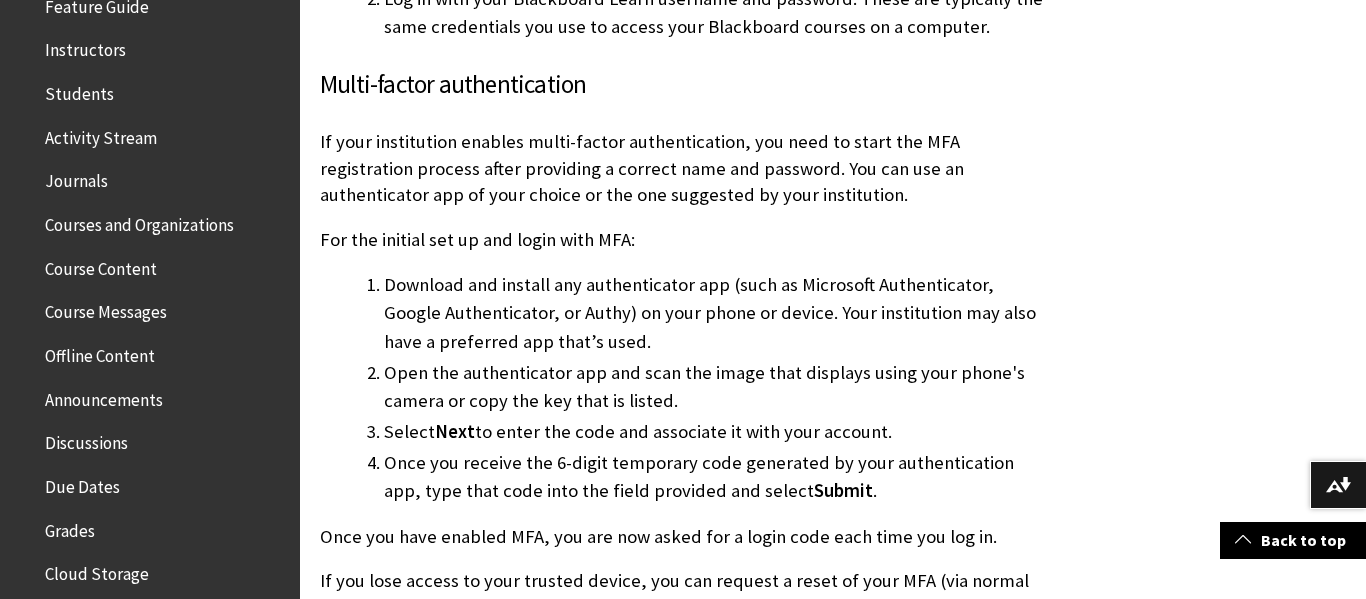 click on "Students" at bounding box center (79, 90) 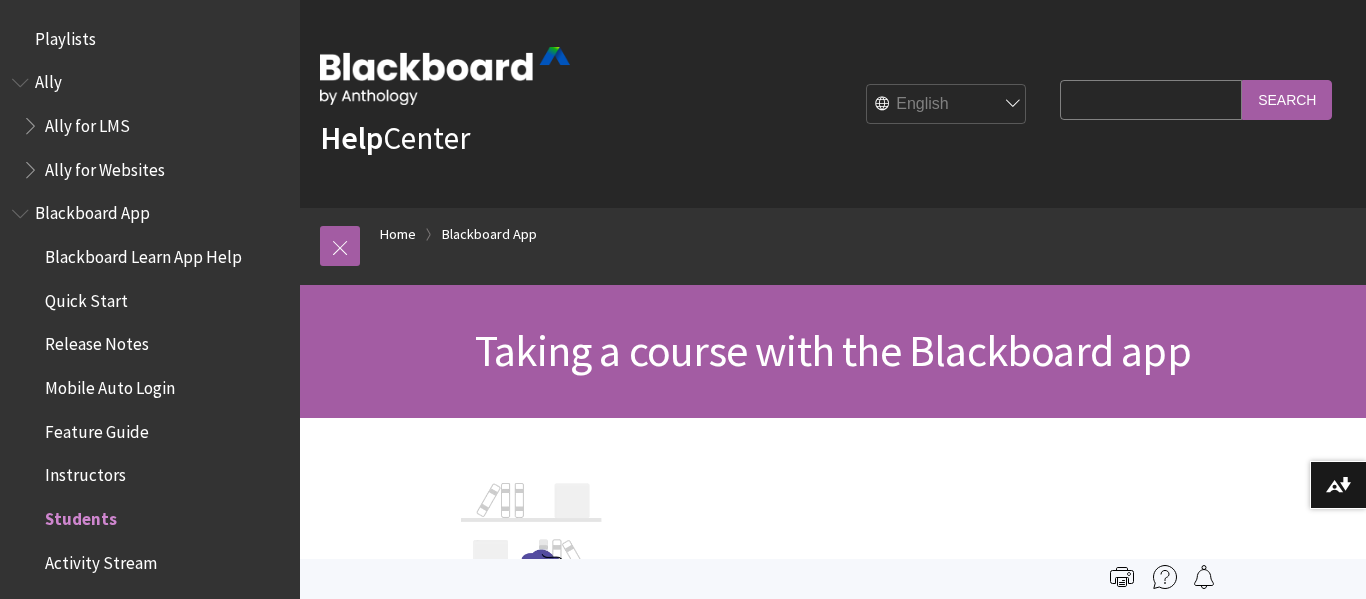 scroll, scrollTop: 0, scrollLeft: 0, axis: both 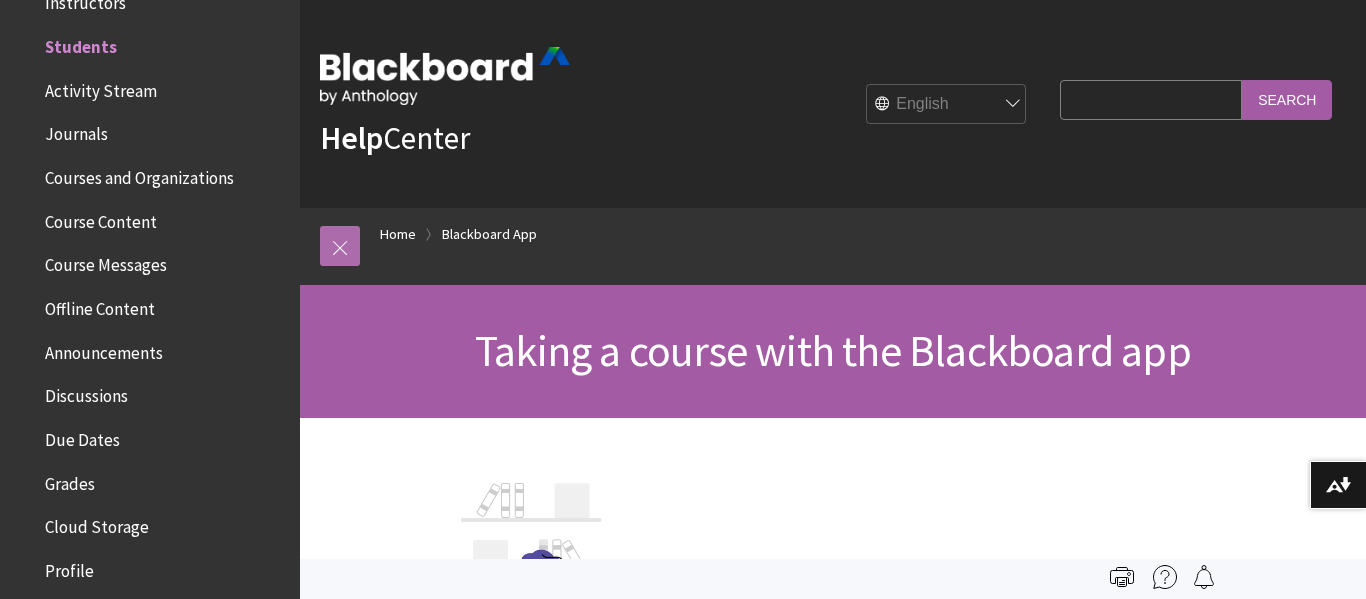 click at bounding box center (340, 246) 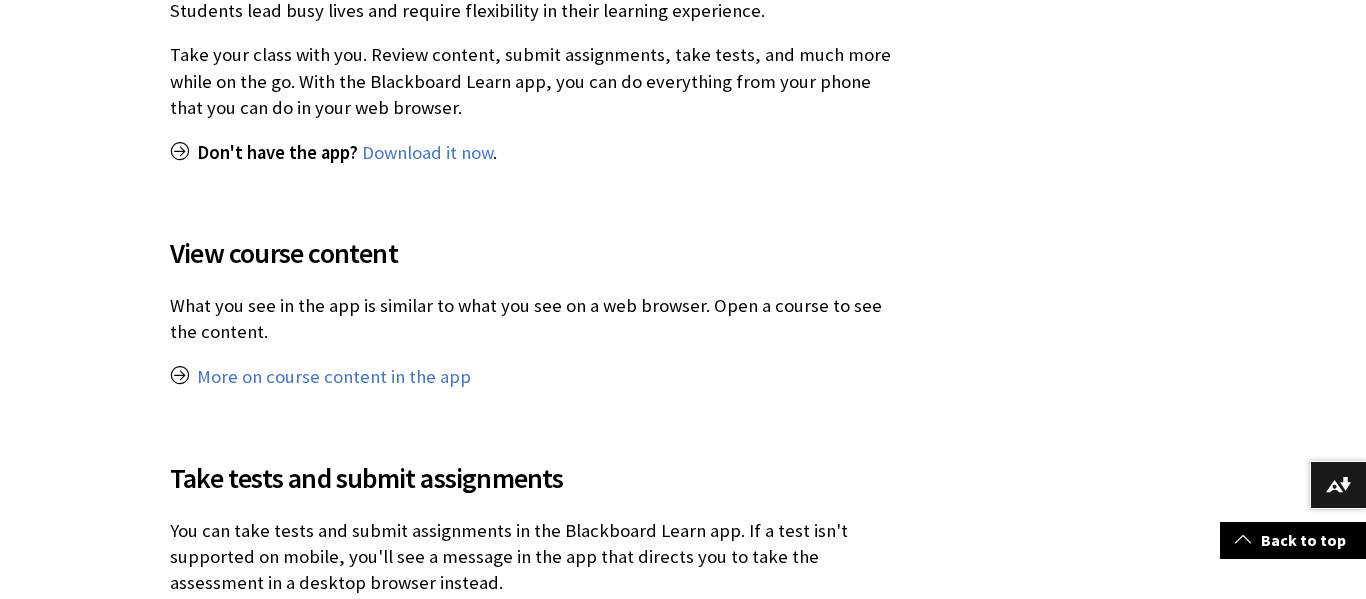 scroll, scrollTop: 927, scrollLeft: 0, axis: vertical 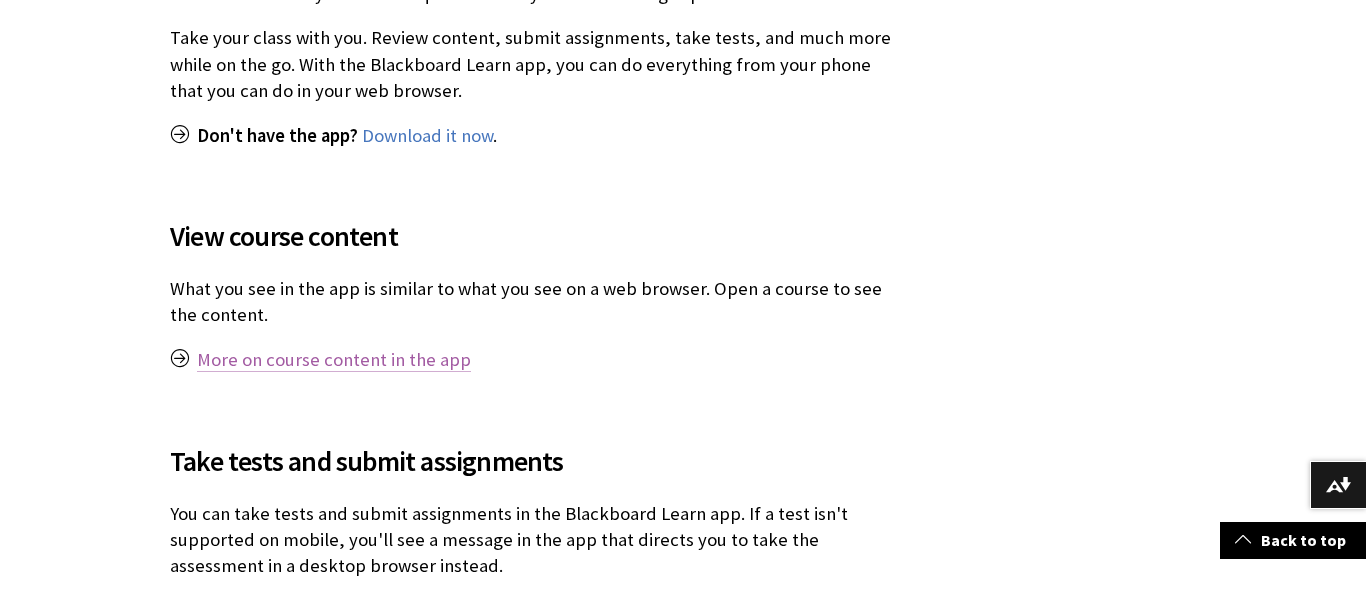 click on "More on course content in the app" at bounding box center [334, 360] 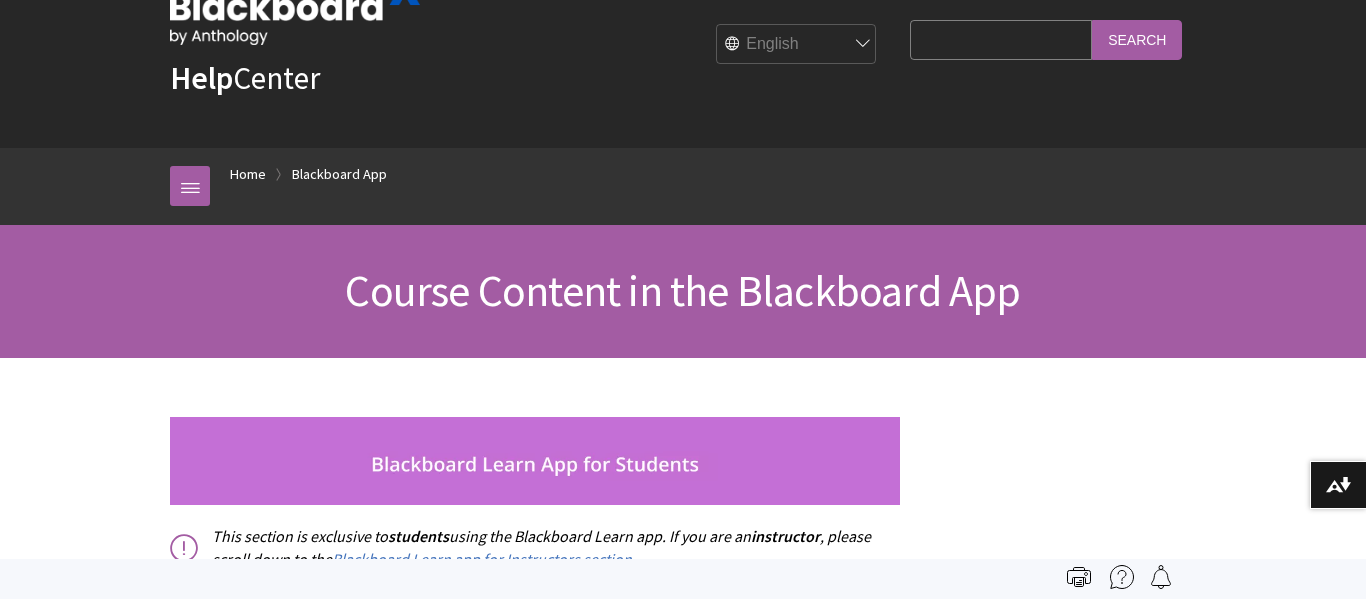 scroll, scrollTop: 171, scrollLeft: 0, axis: vertical 